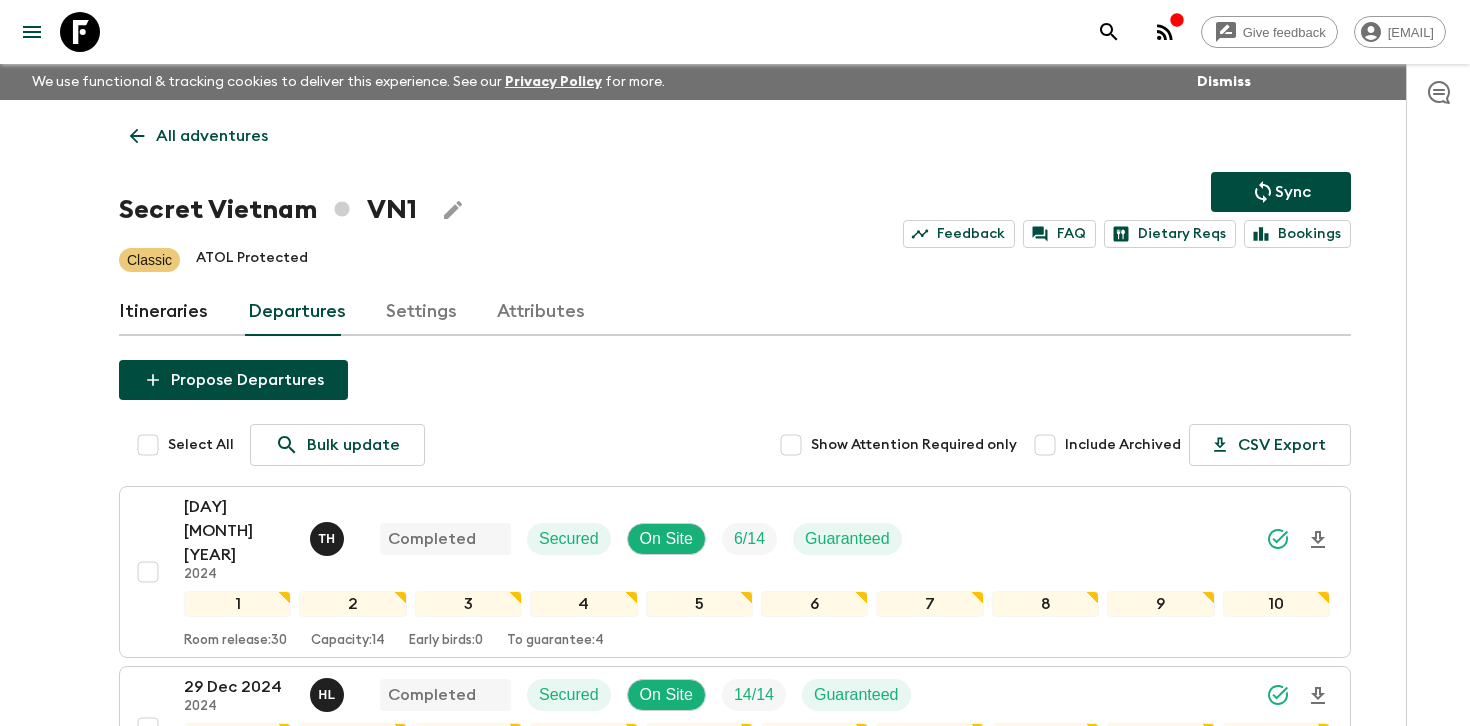 scroll, scrollTop: 0, scrollLeft: 0, axis: both 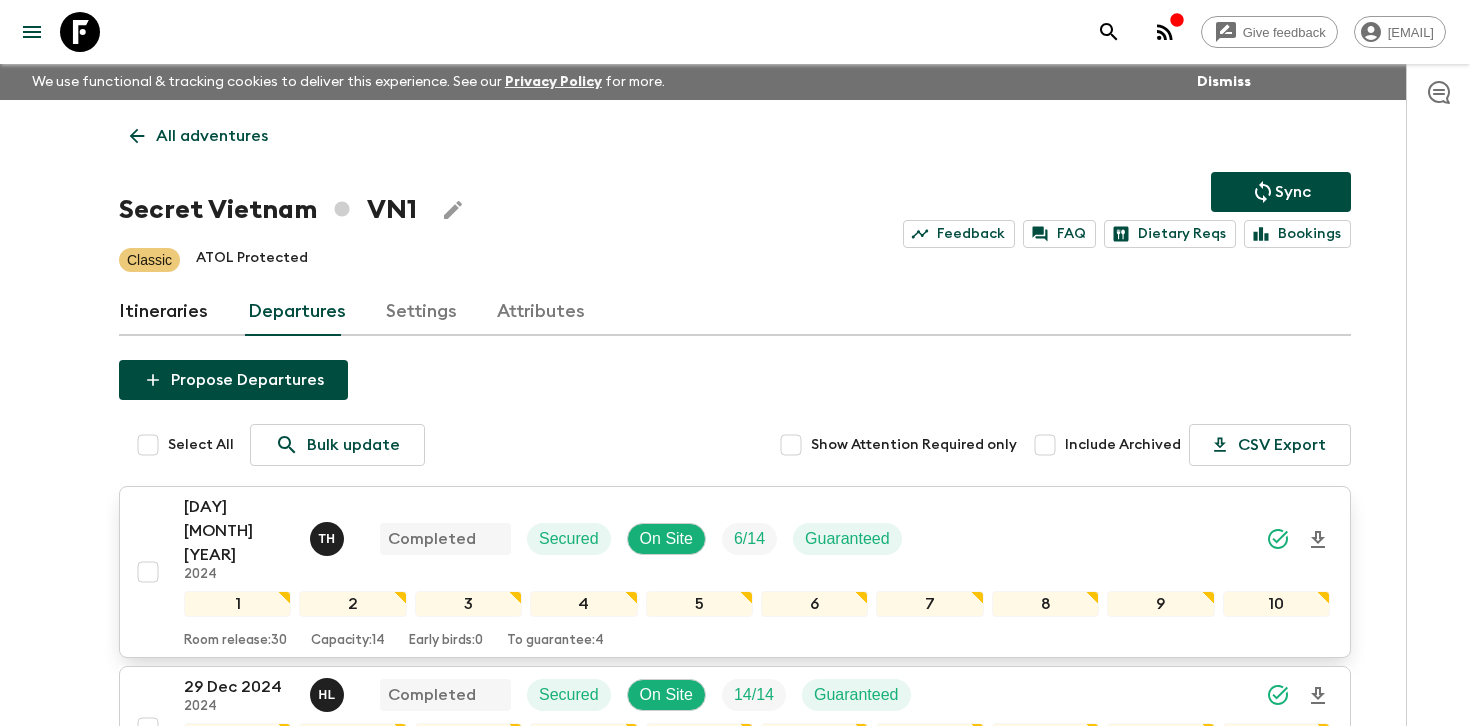 click on "[DAY] [MONTH] [YEAR] [YEAR] T H Completed Secured On Site 6 / 14 Guaranteed" at bounding box center (757, 539) 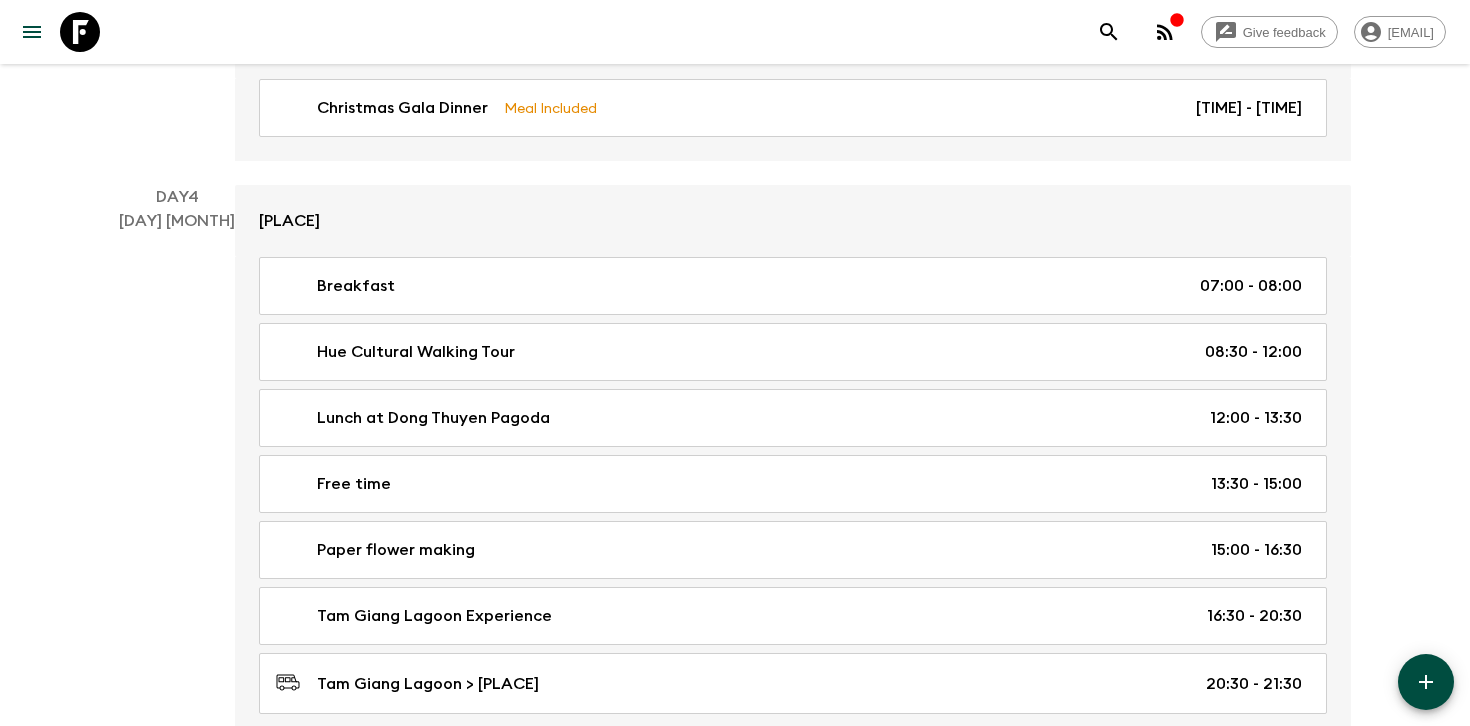 scroll, scrollTop: 2314, scrollLeft: 0, axis: vertical 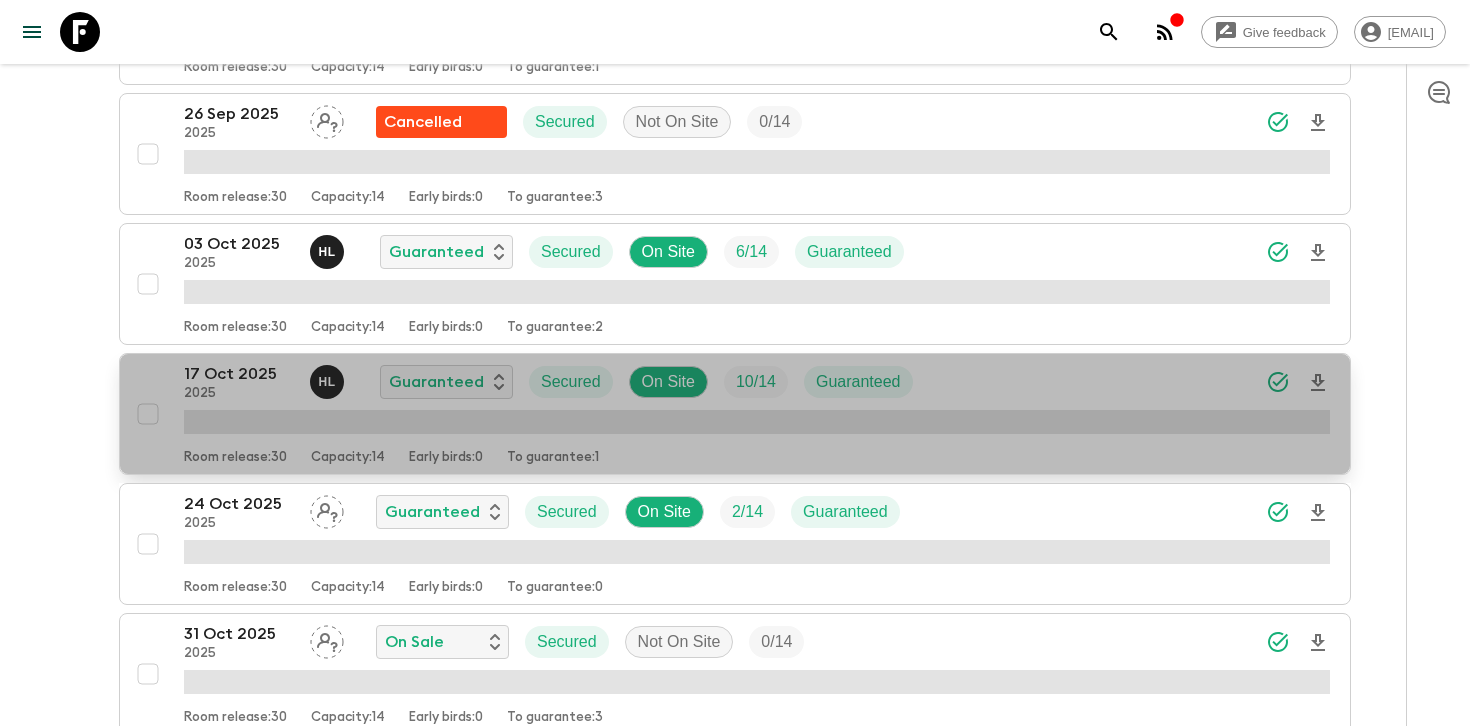 click on "[DAY] [MONTH] [YEAR] [YEAR] H L Guaranteed Secured On Site 10 / 14 Guaranteed" at bounding box center (757, 382) 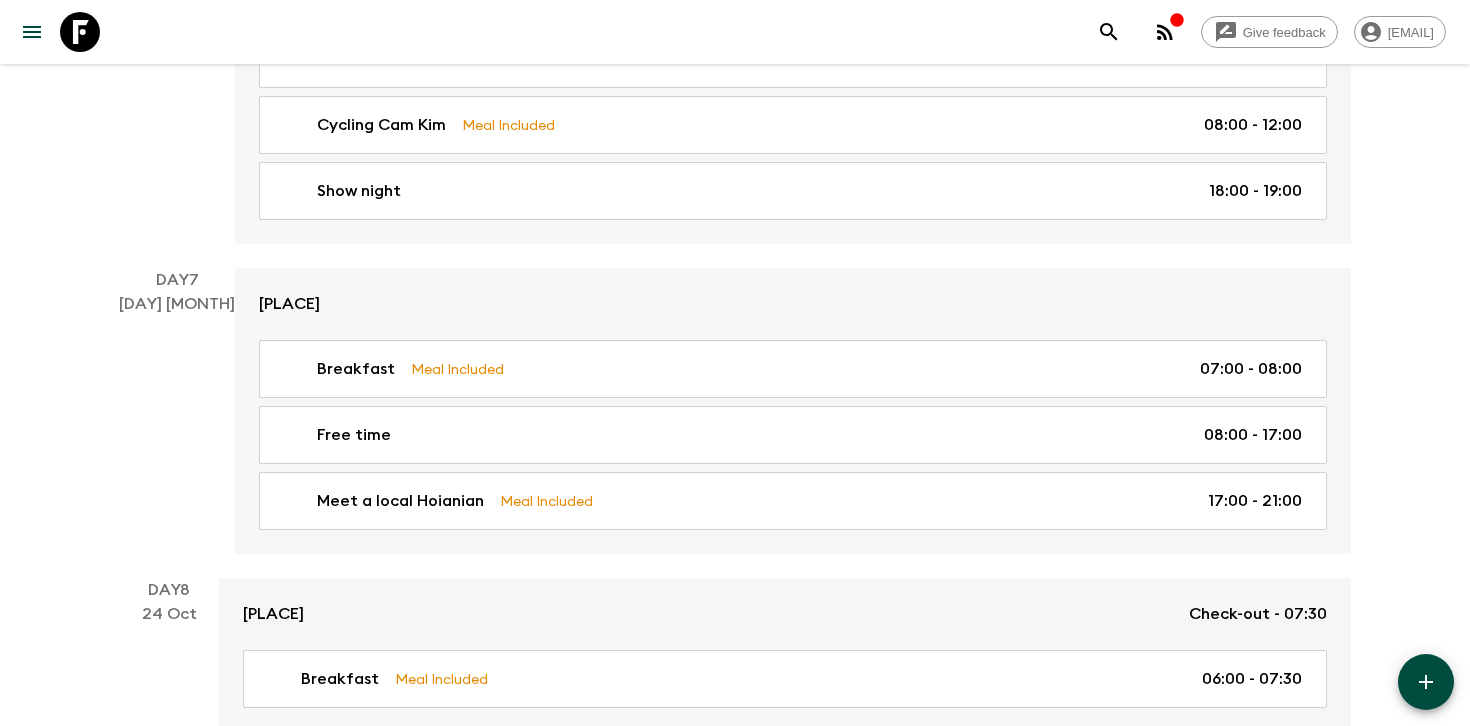 scroll, scrollTop: 3849, scrollLeft: 0, axis: vertical 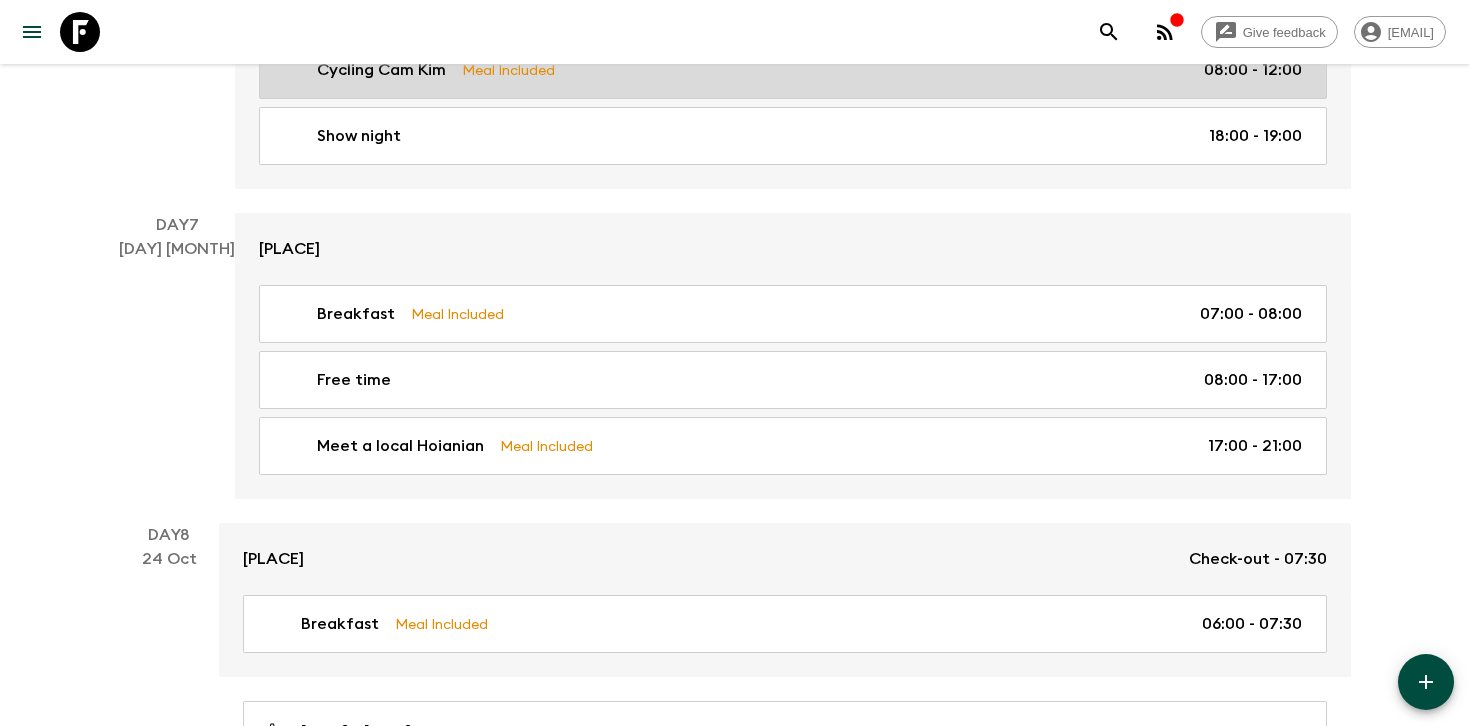 click on "Cycling Cam Kim Meal Included [TIME] - [TIME]" at bounding box center [793, 70] 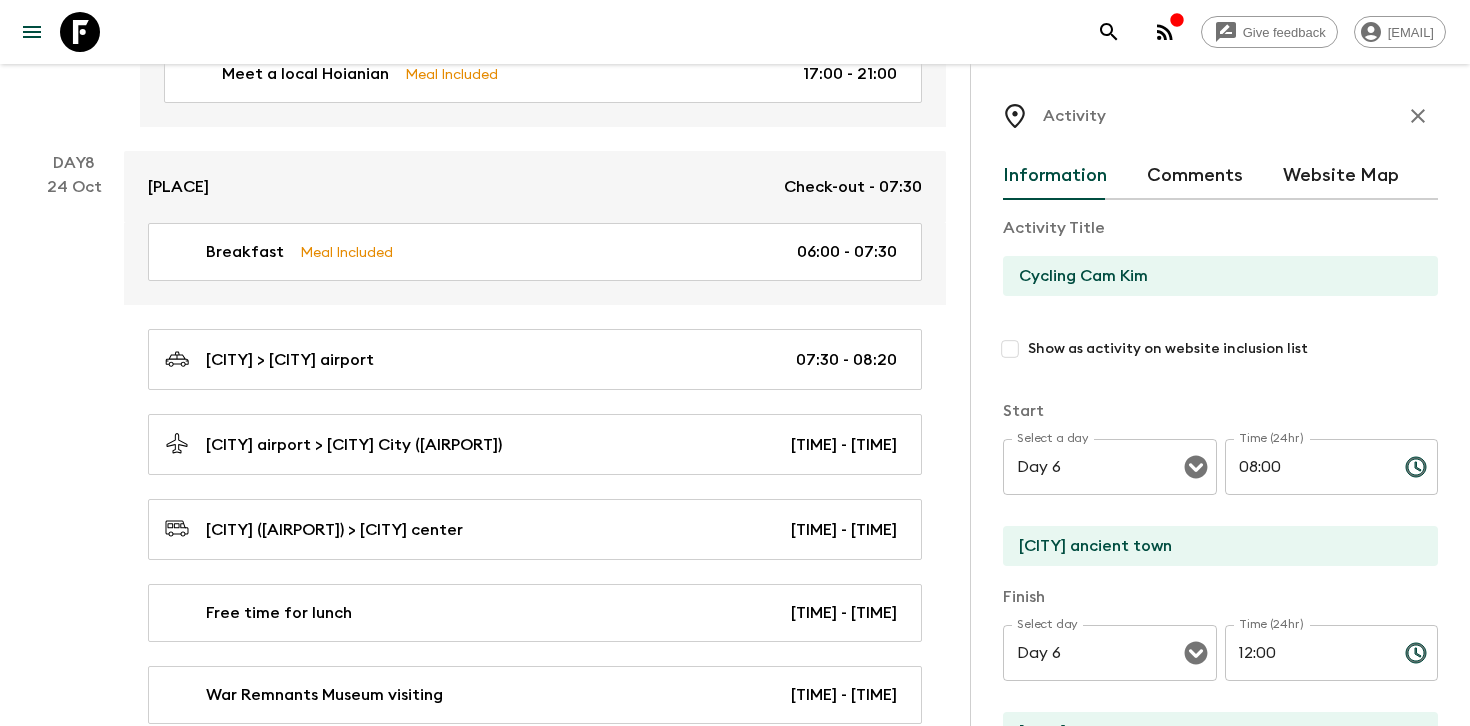 scroll, scrollTop: 4537, scrollLeft: 0, axis: vertical 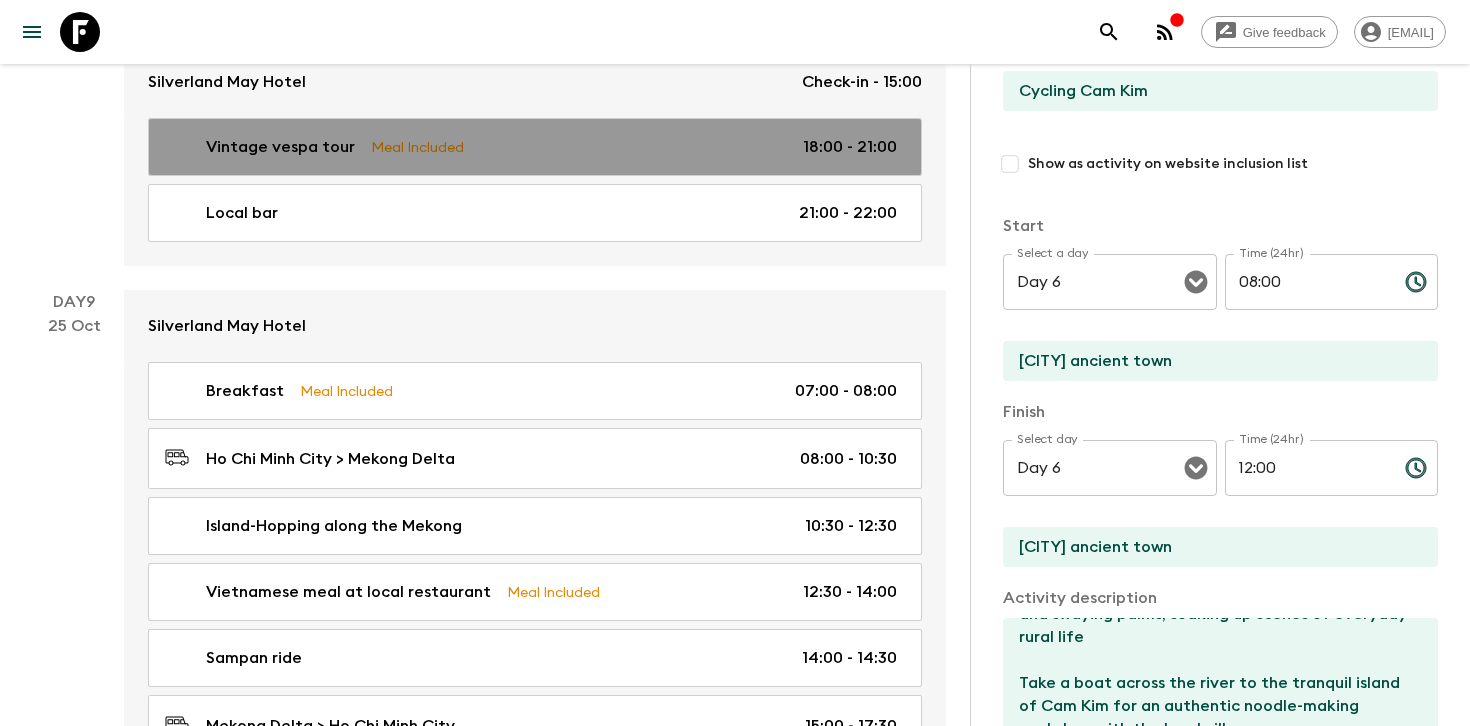 click on "Vintage vespa tour Meal Included [TIME] - [TIME]" at bounding box center [531, 147] 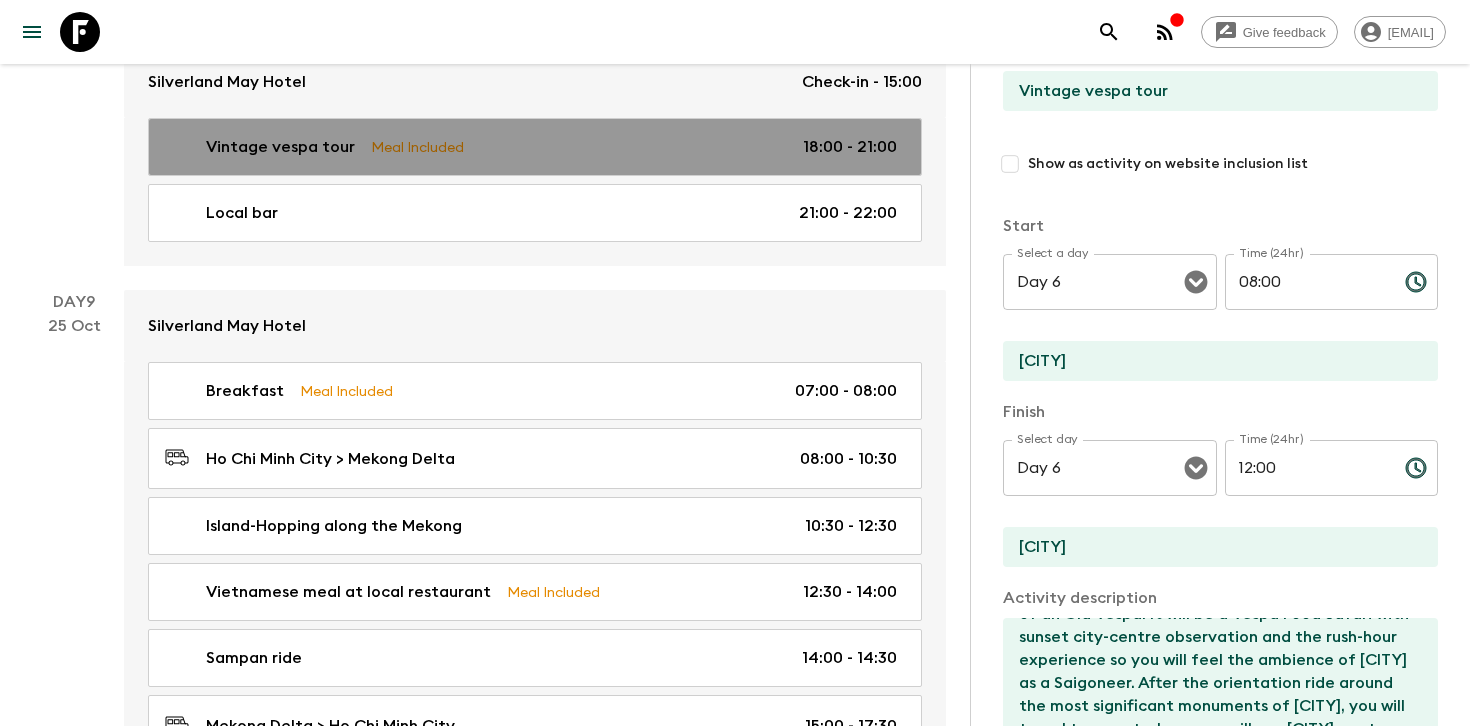 type on "Day 8" 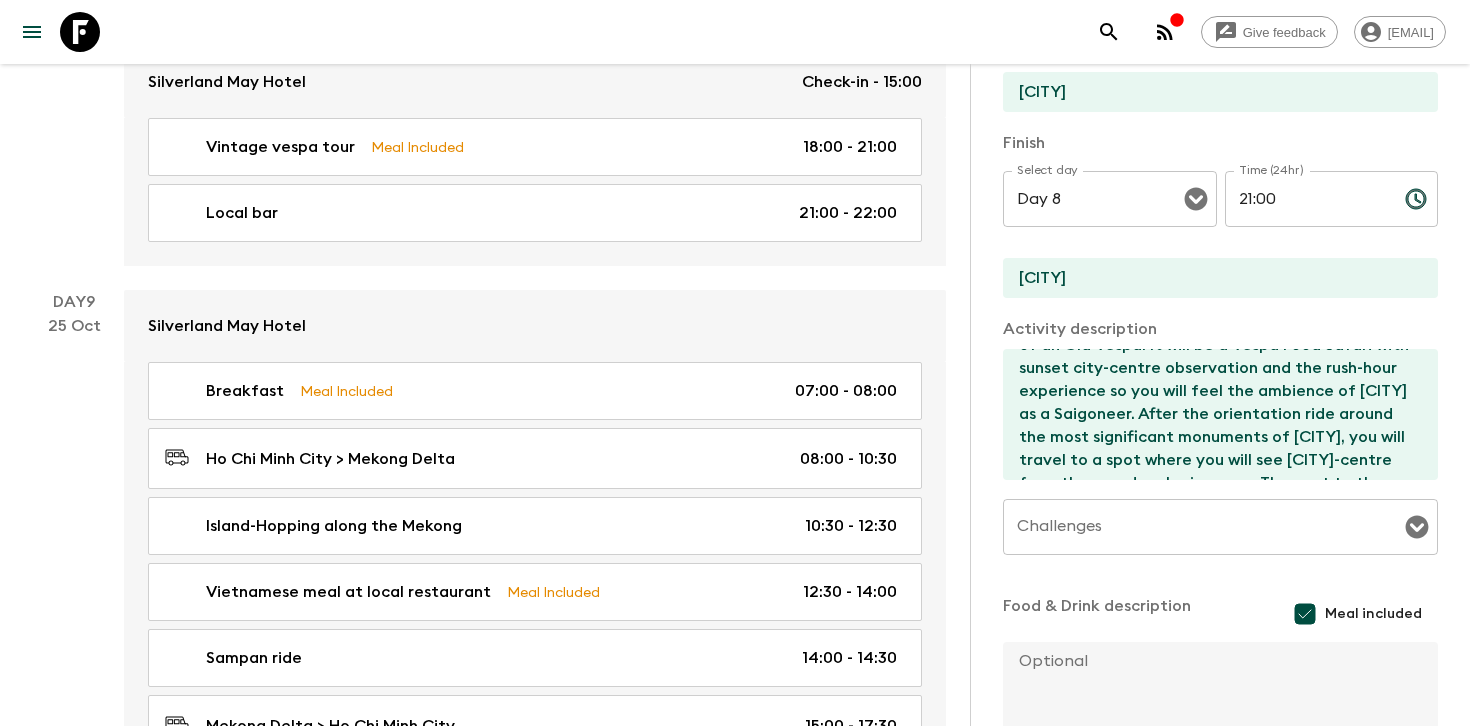 scroll, scrollTop: 468, scrollLeft: 0, axis: vertical 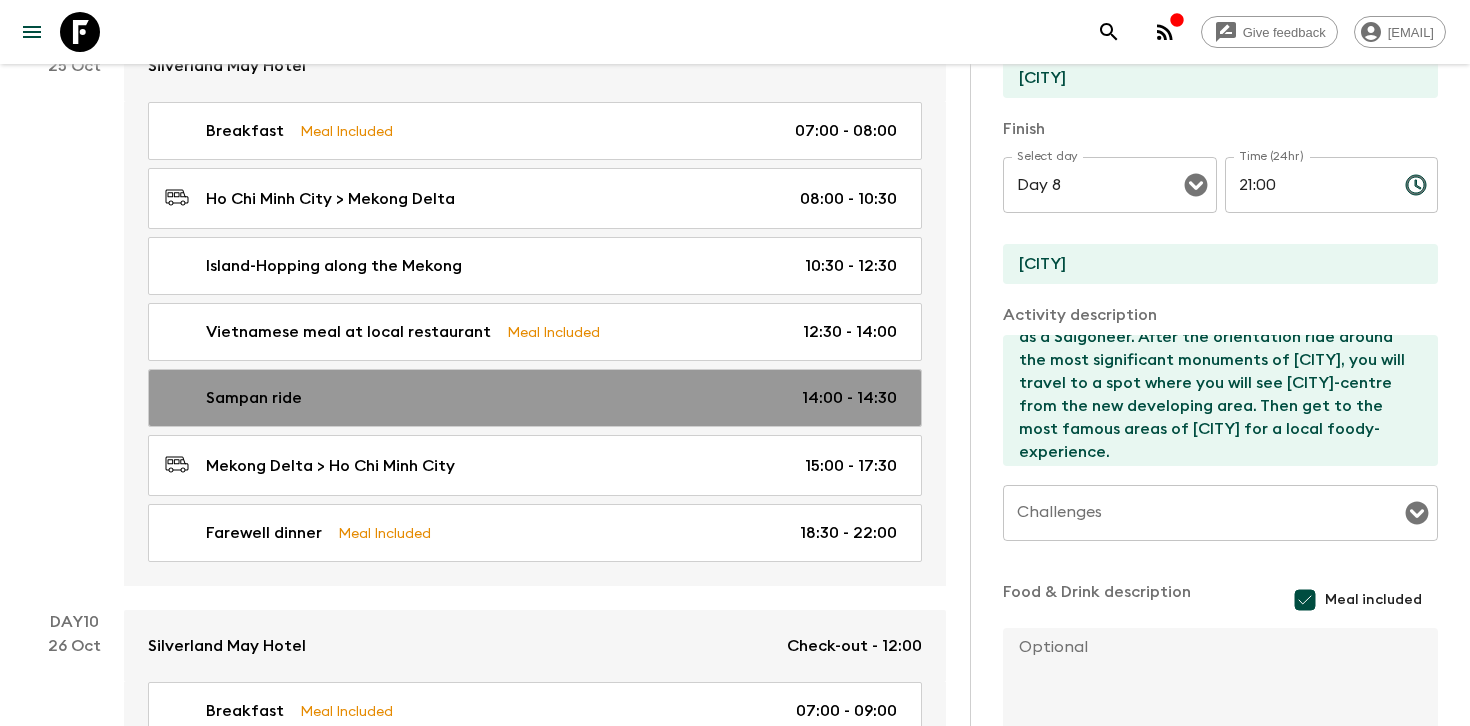 click on "Sampan ride [TIME] - [TIME]" at bounding box center (531, 398) 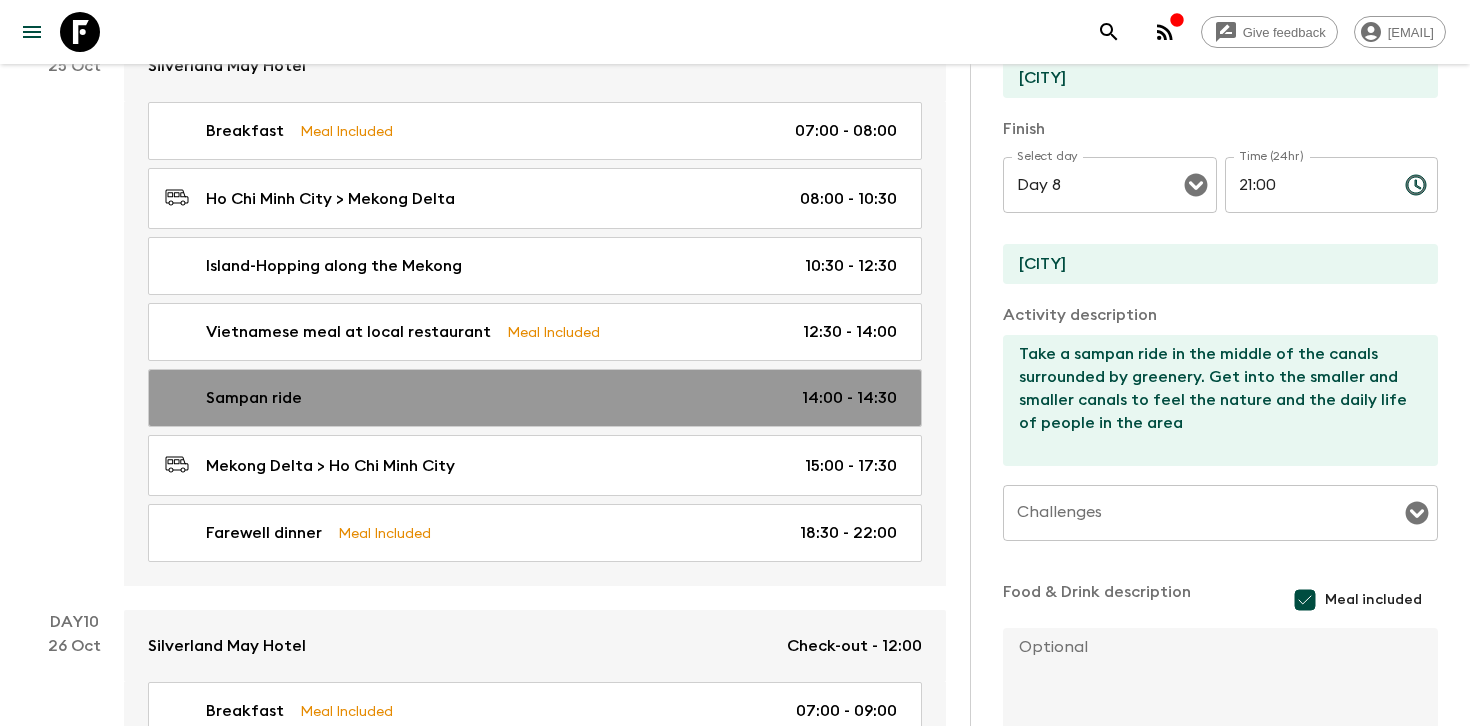 type on "Day 9" 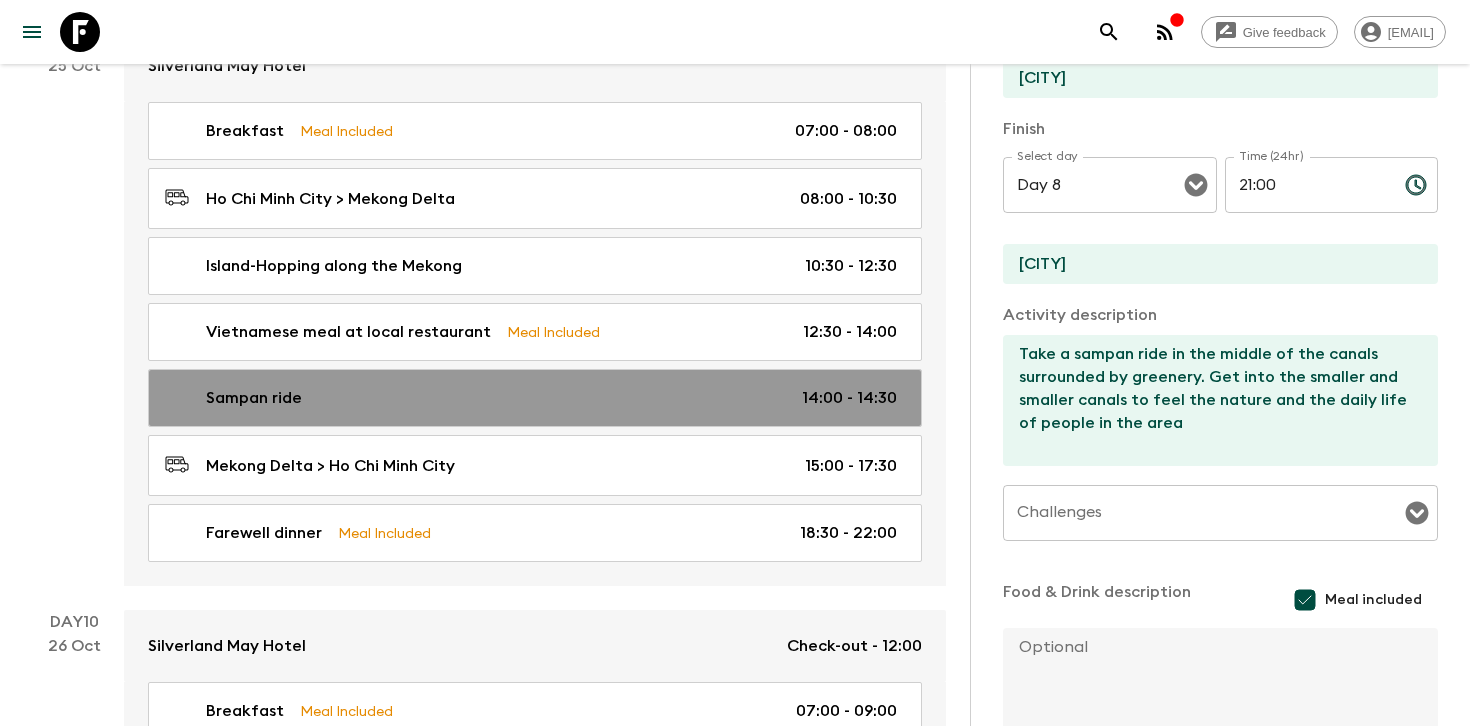 type on "14:00" 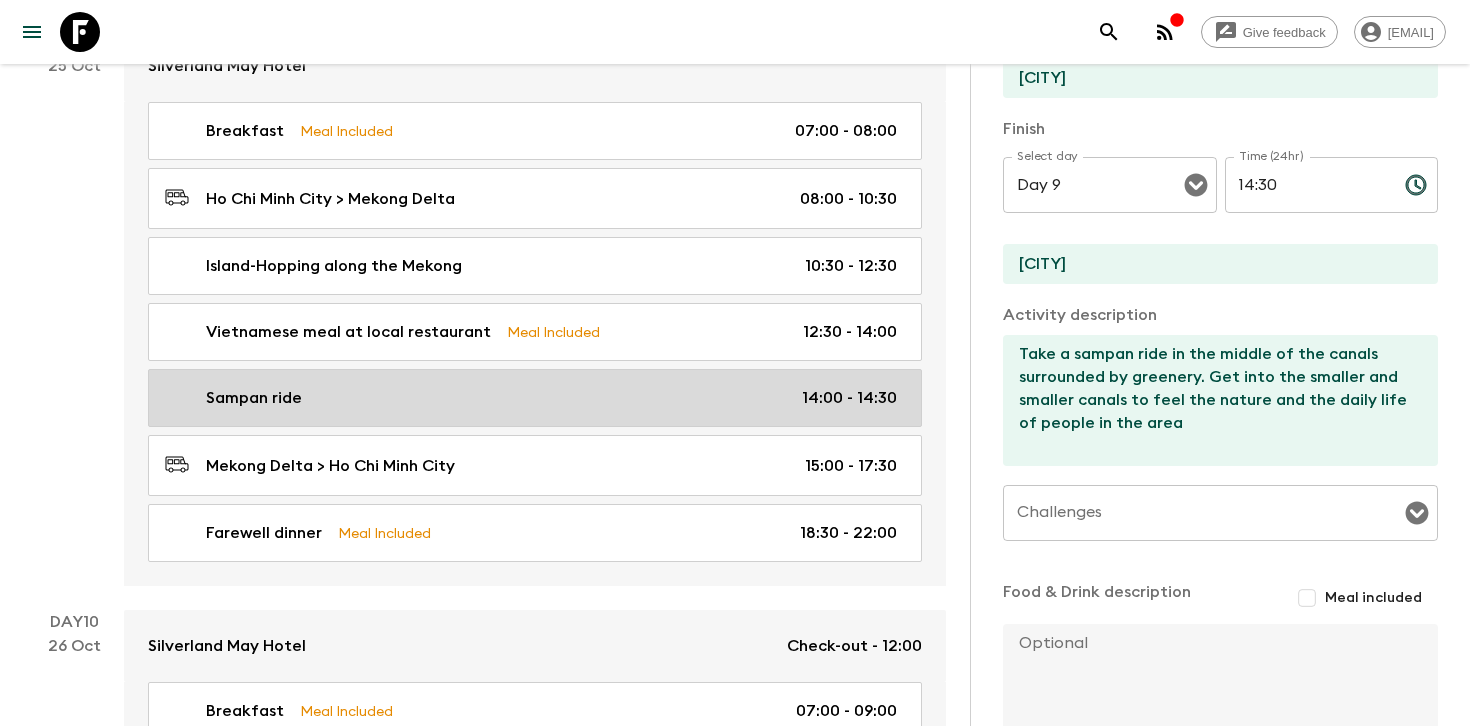 scroll, scrollTop: 0, scrollLeft: 0, axis: both 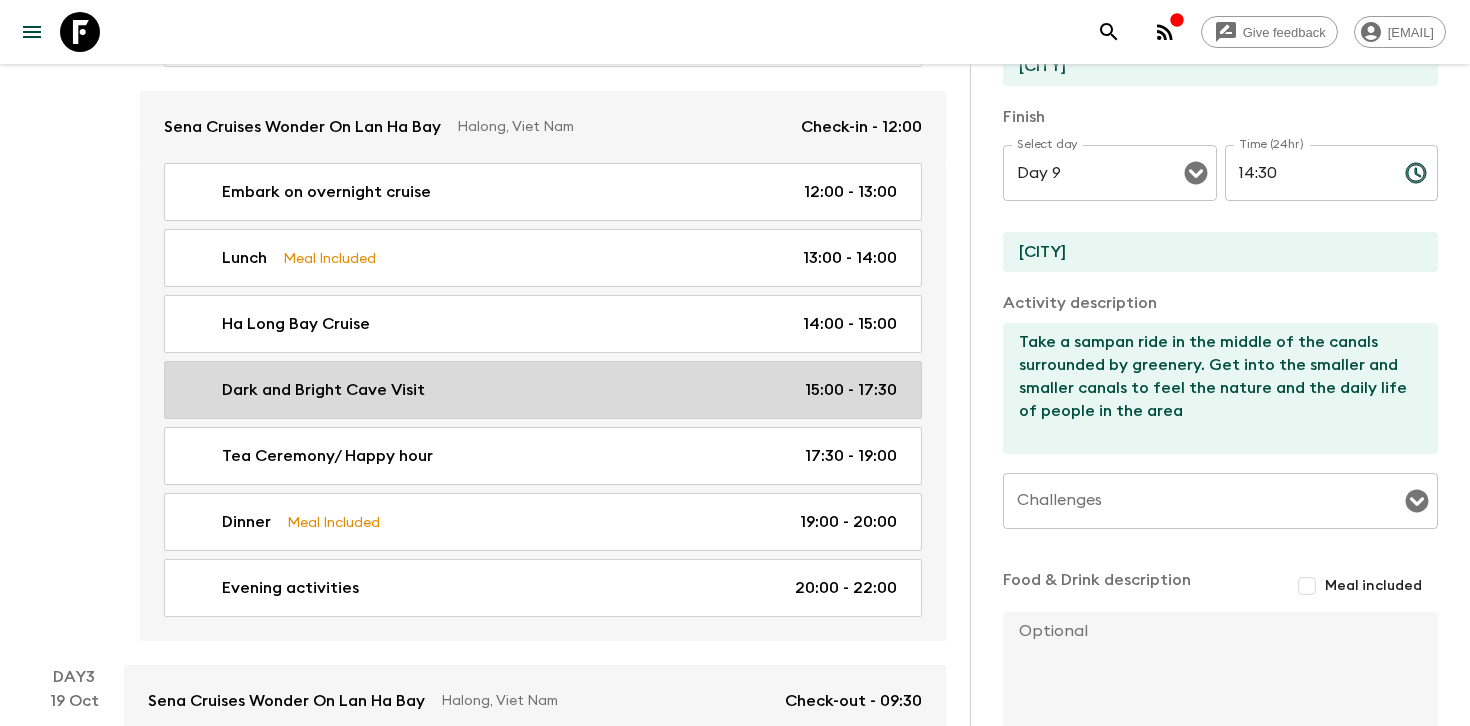 click on "Dark and Bright Cave Visit [TIME] - [TIME]" at bounding box center [539, 390] 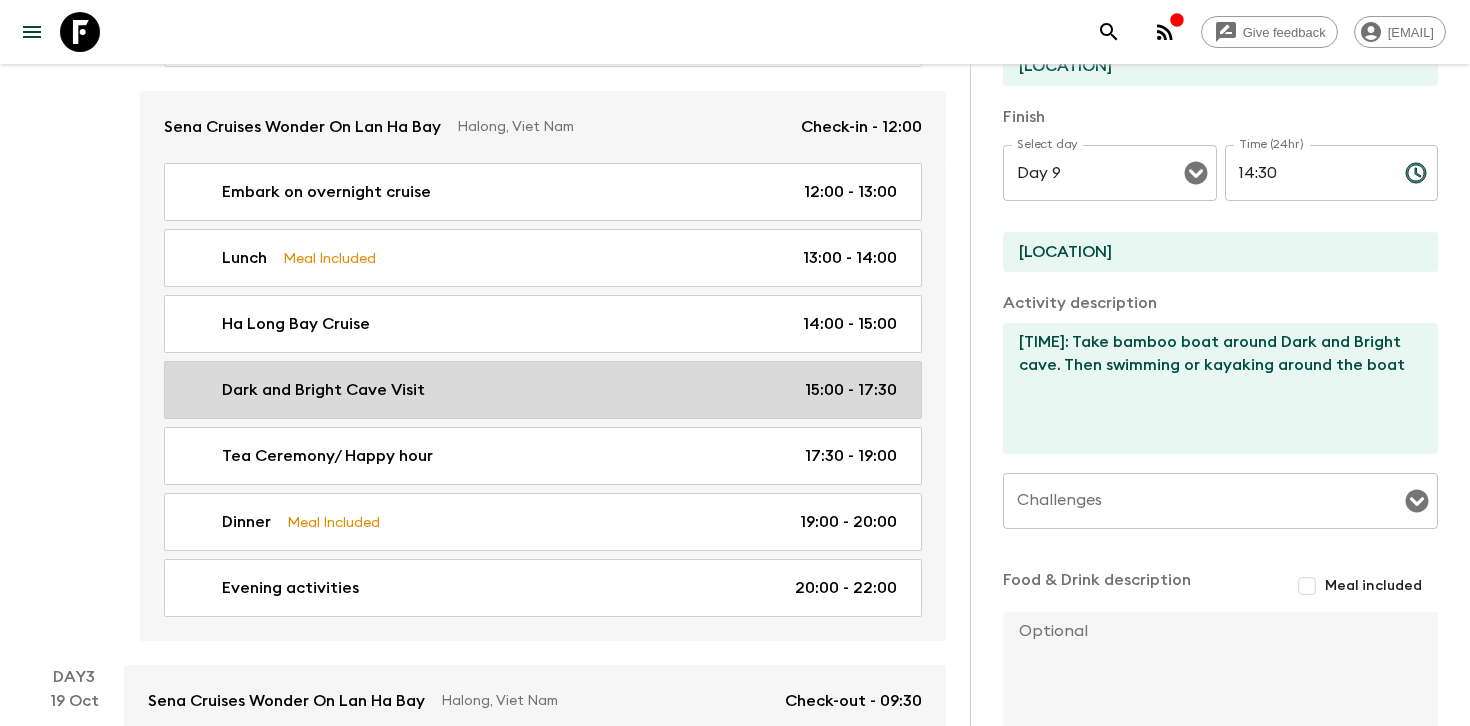 type on "Day 2" 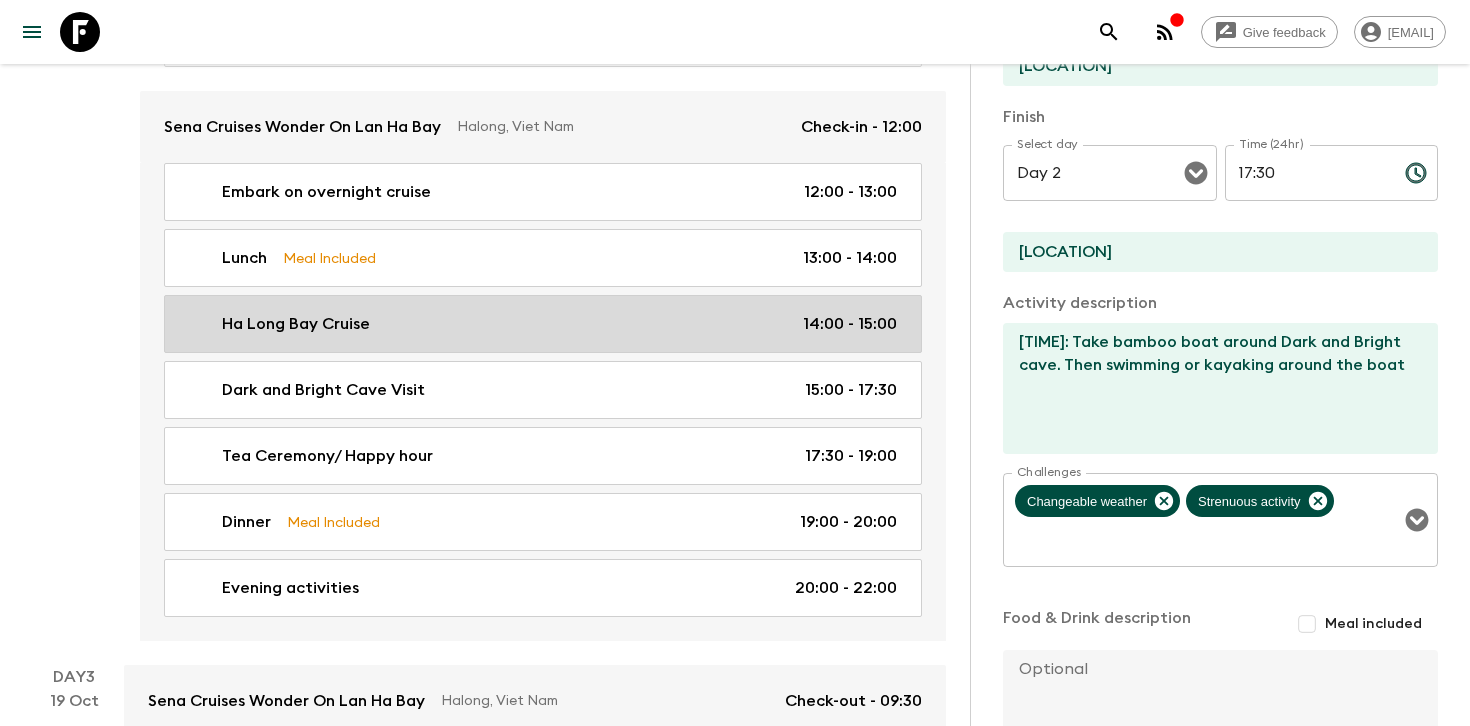click on "Ha Long Bay Cruise [TIME] - [TIME]" at bounding box center (539, 324) 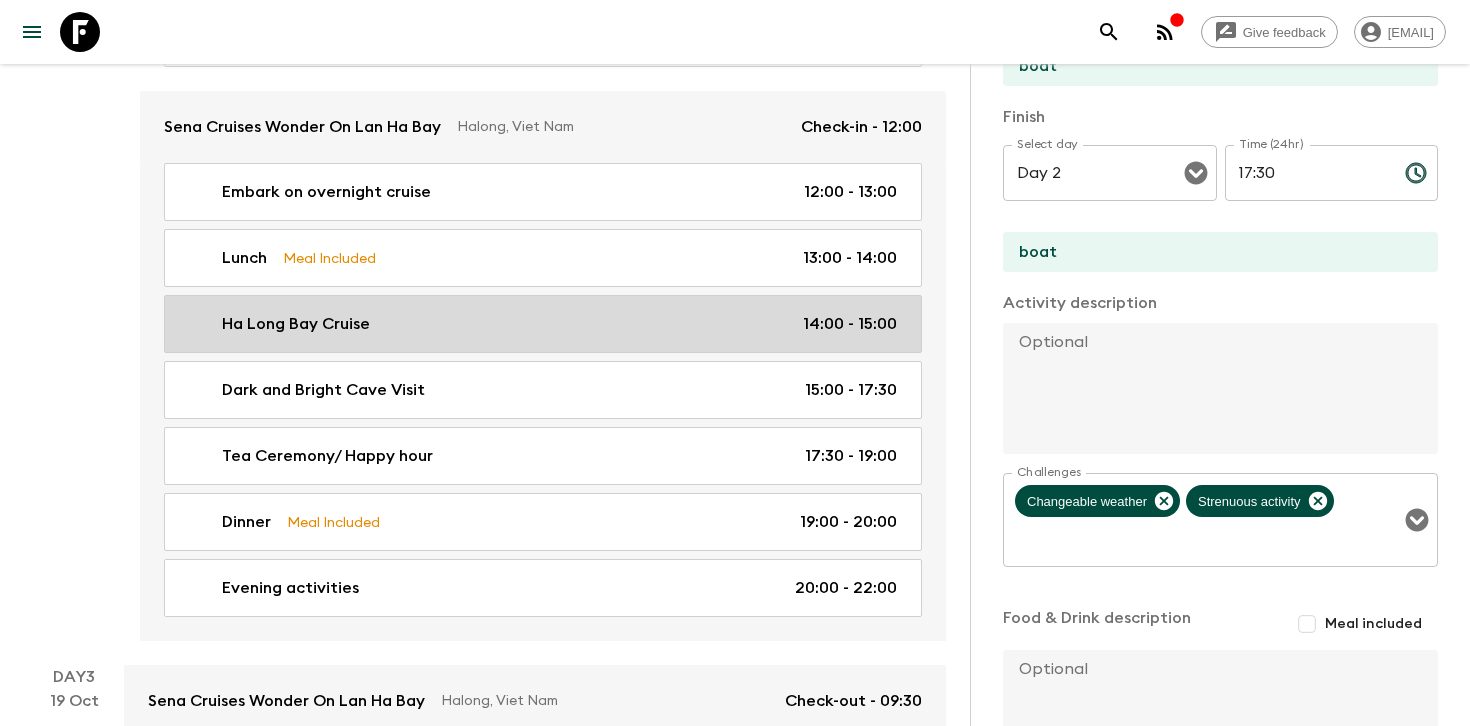 type on "14:00" 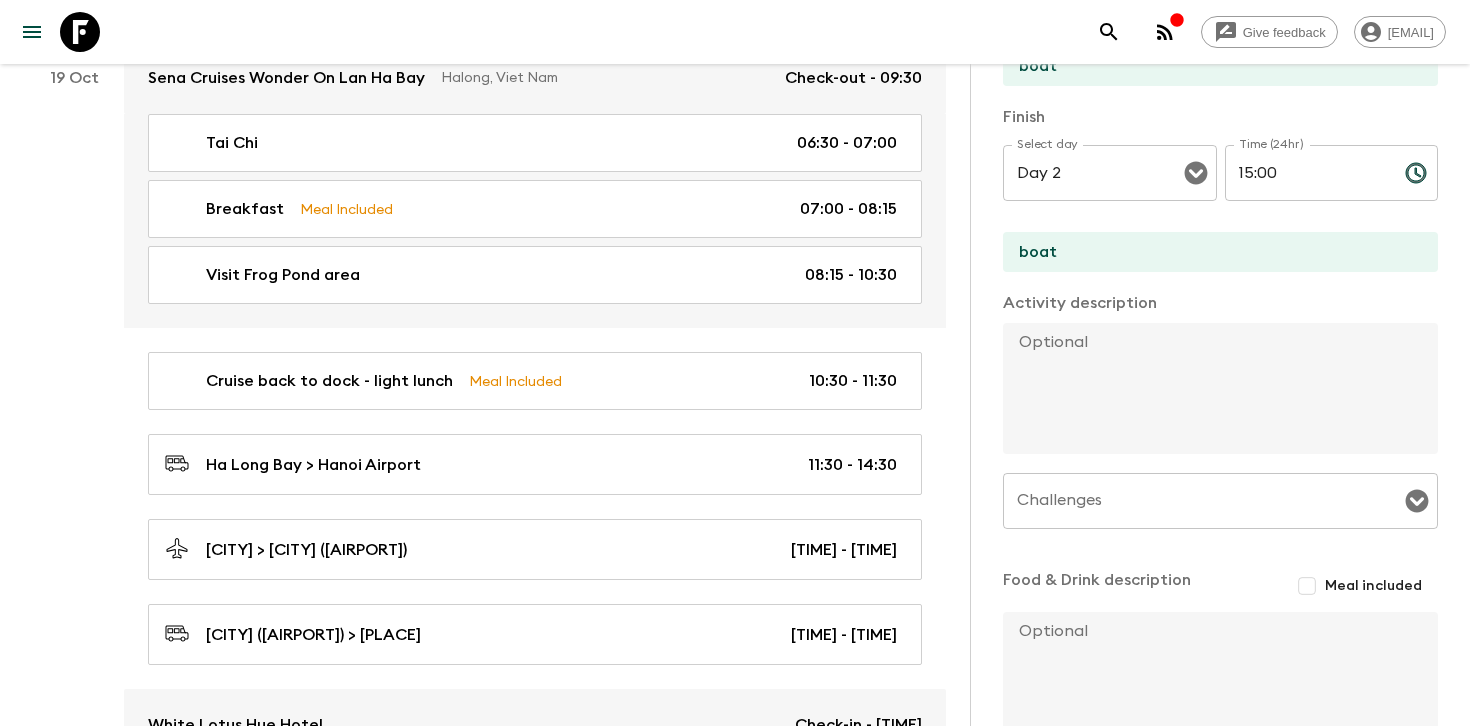 scroll, scrollTop: 1631, scrollLeft: 0, axis: vertical 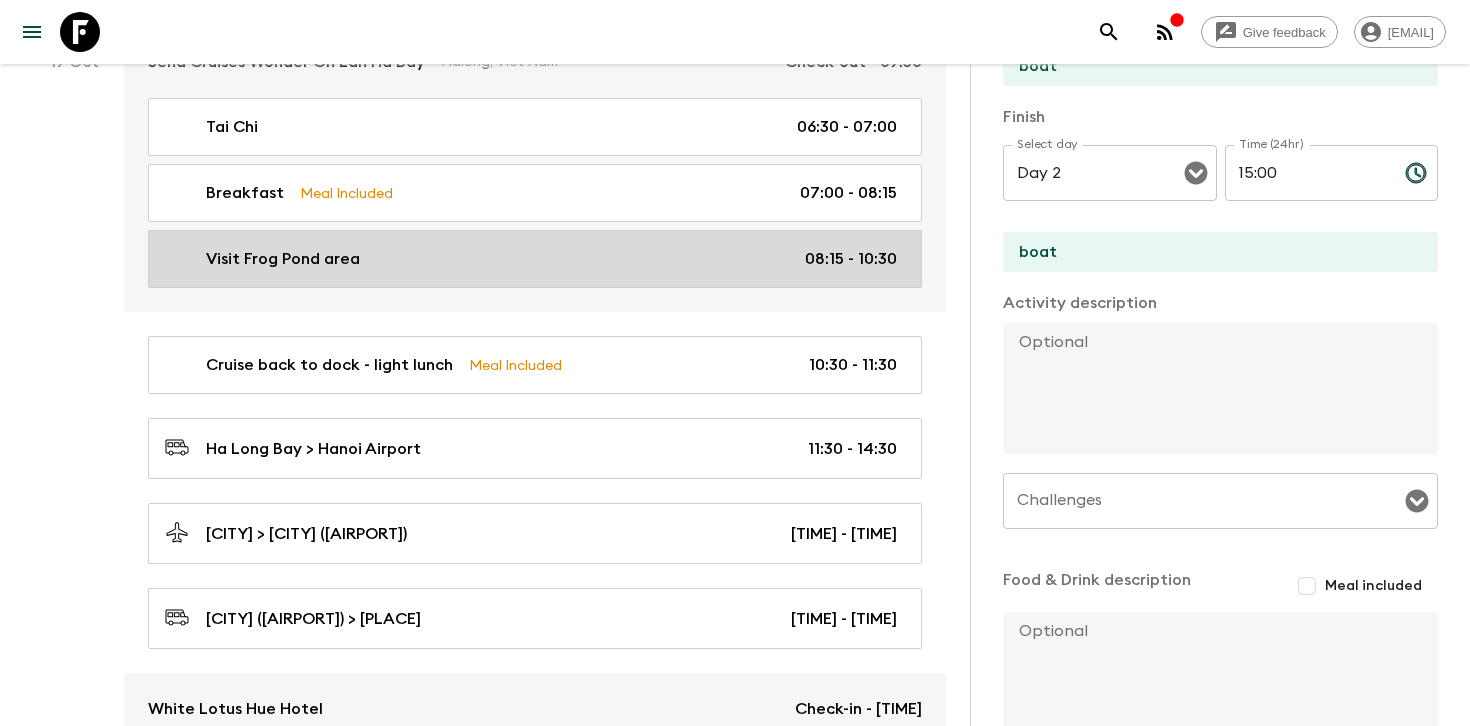 click on "Visit Frog Pond area [TIME] - [TIME]" at bounding box center (531, 259) 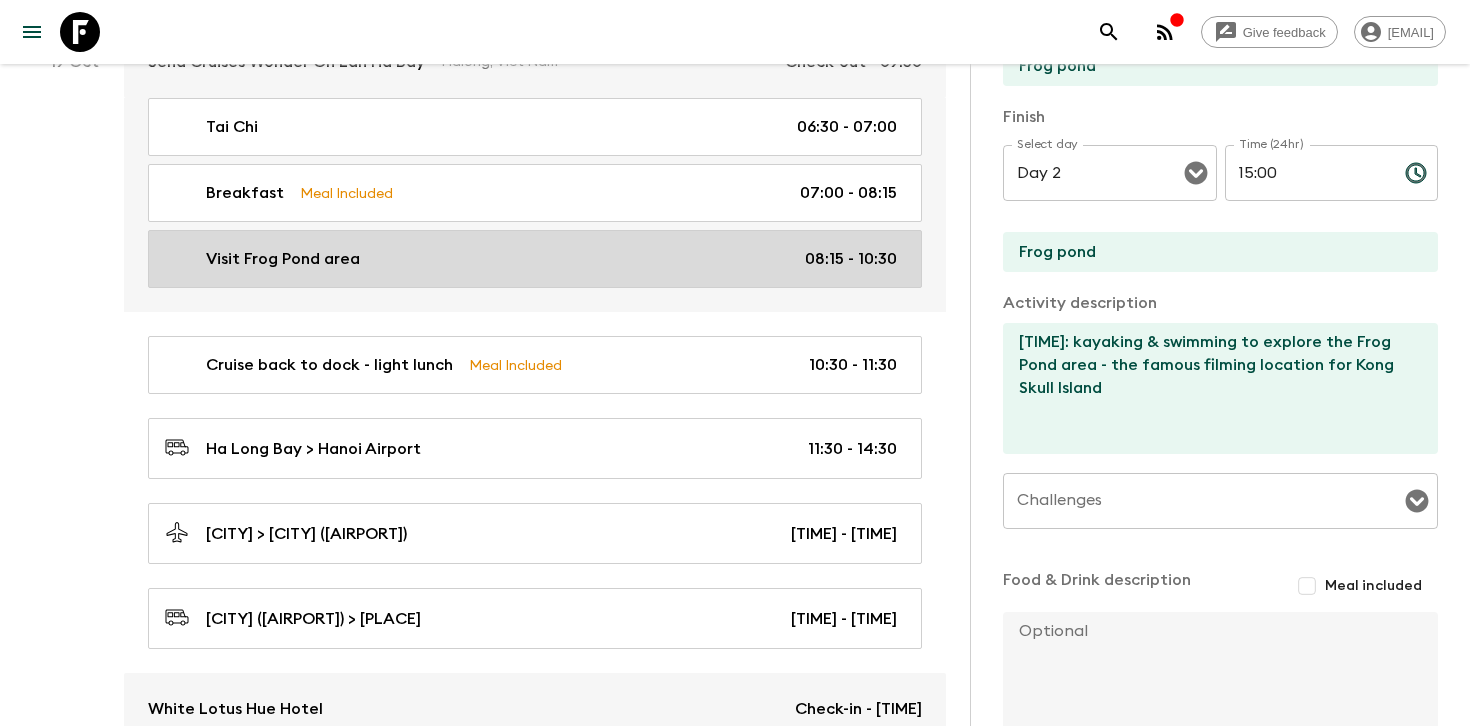 type on "Day 3" 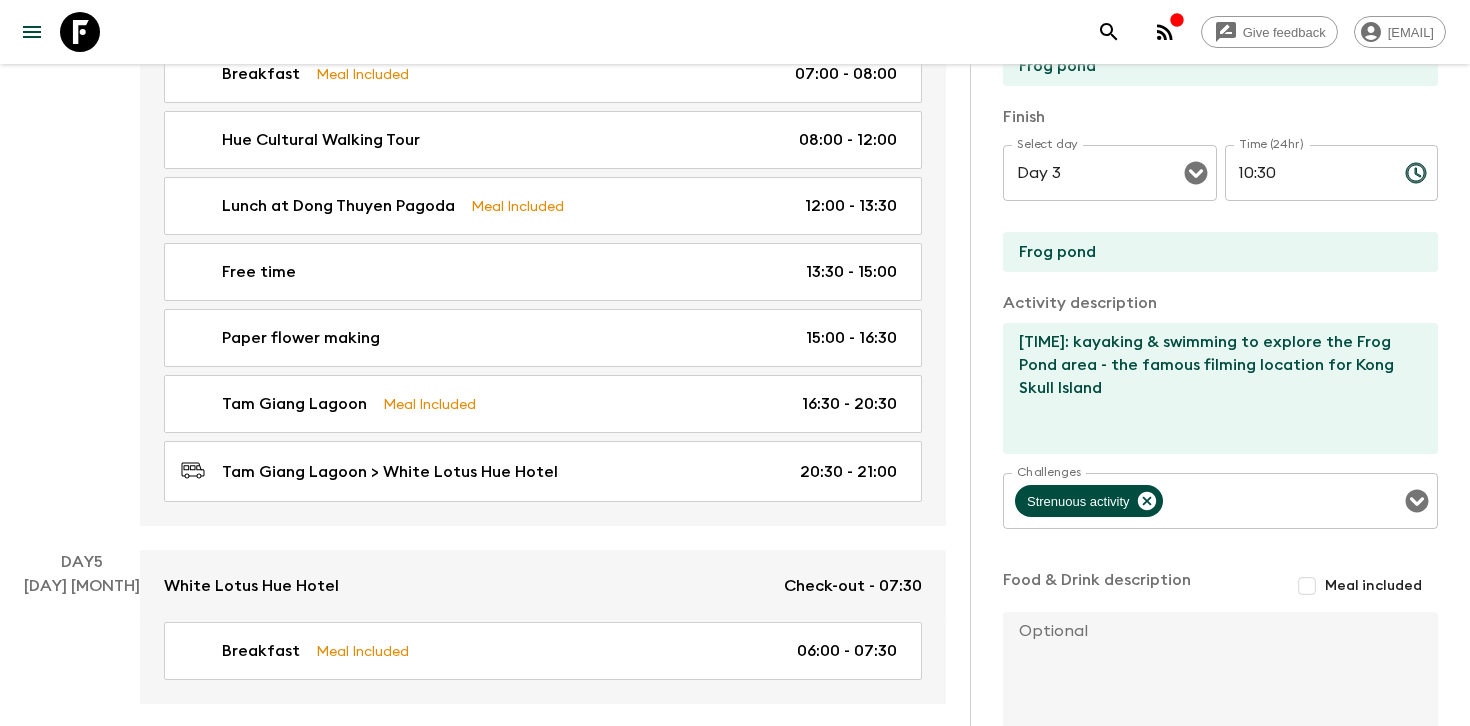 scroll, scrollTop: 2515, scrollLeft: 0, axis: vertical 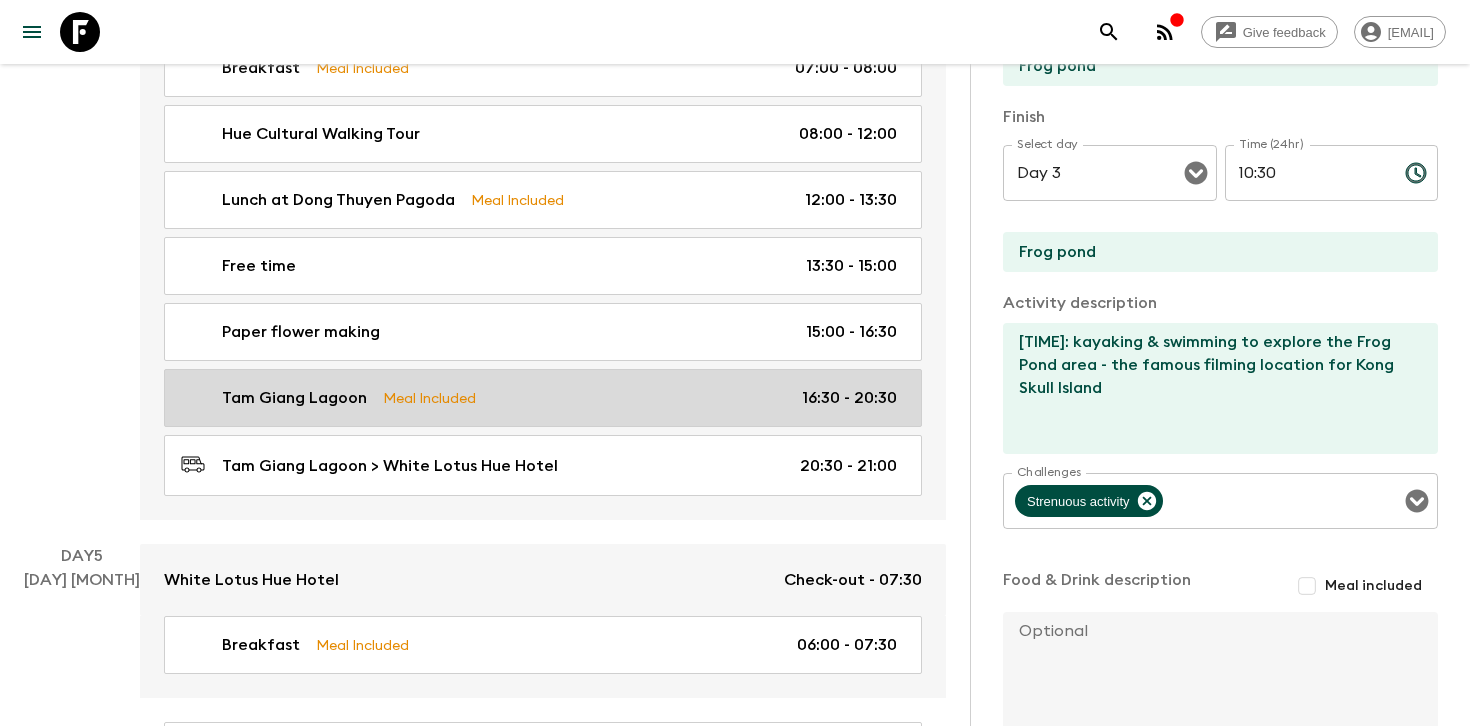 click on "Tam Giang Lagoon Meal Included [TIME] - [TIME]" at bounding box center (543, 398) 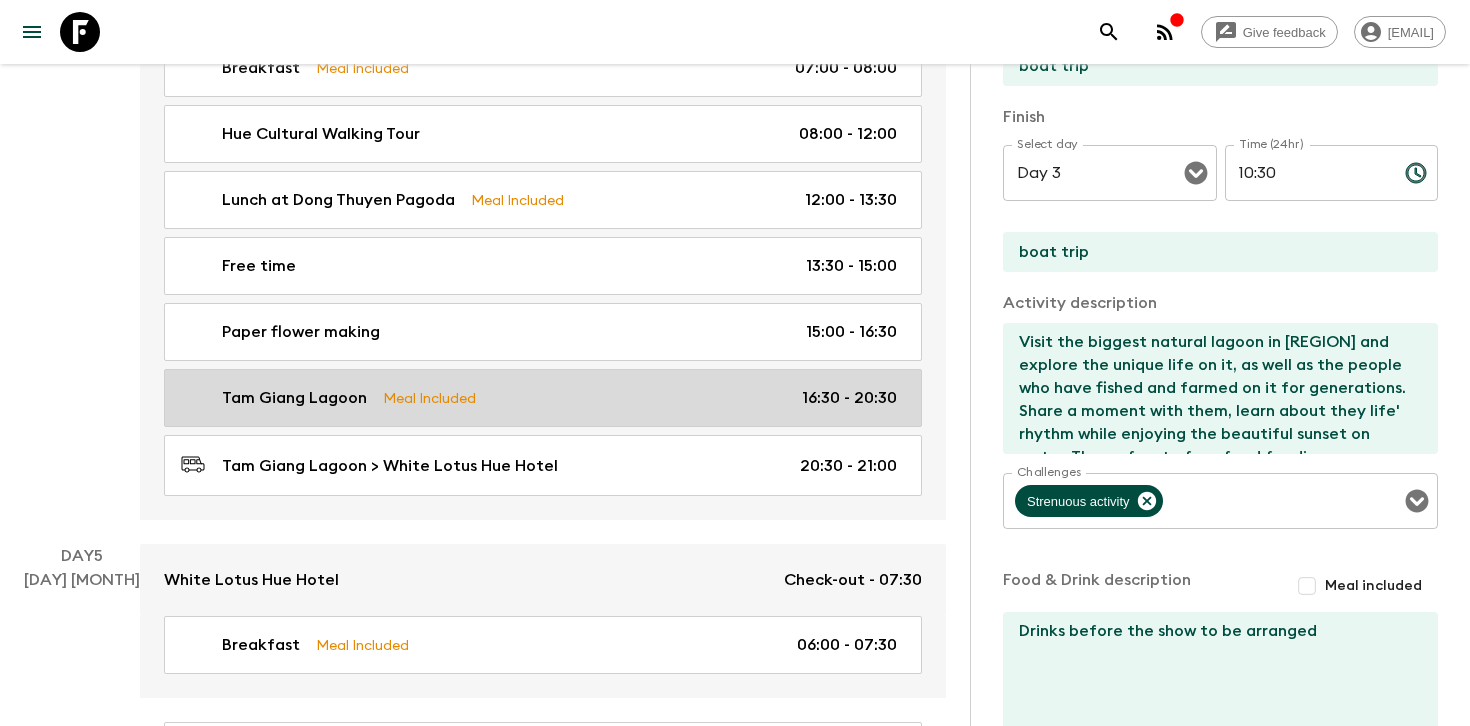 type on "Day 4" 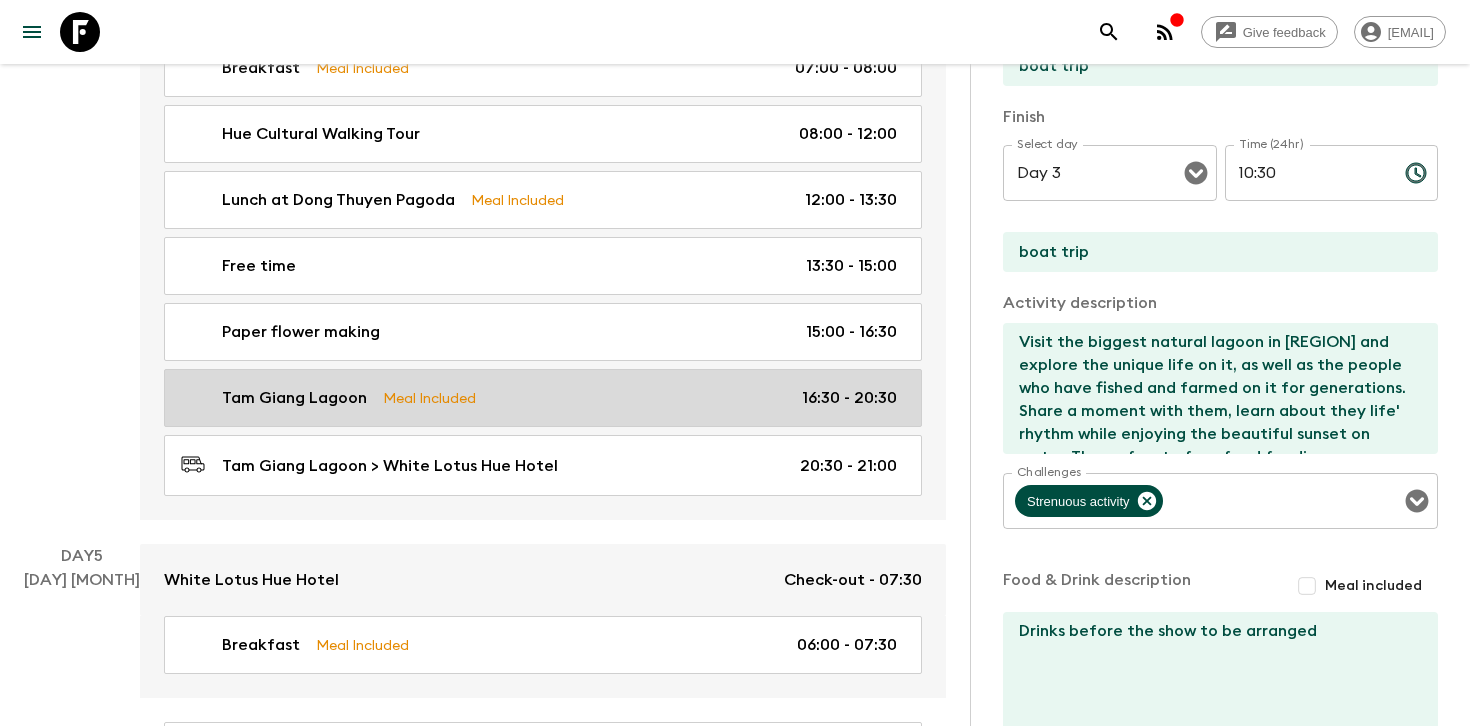 type on "16:30" 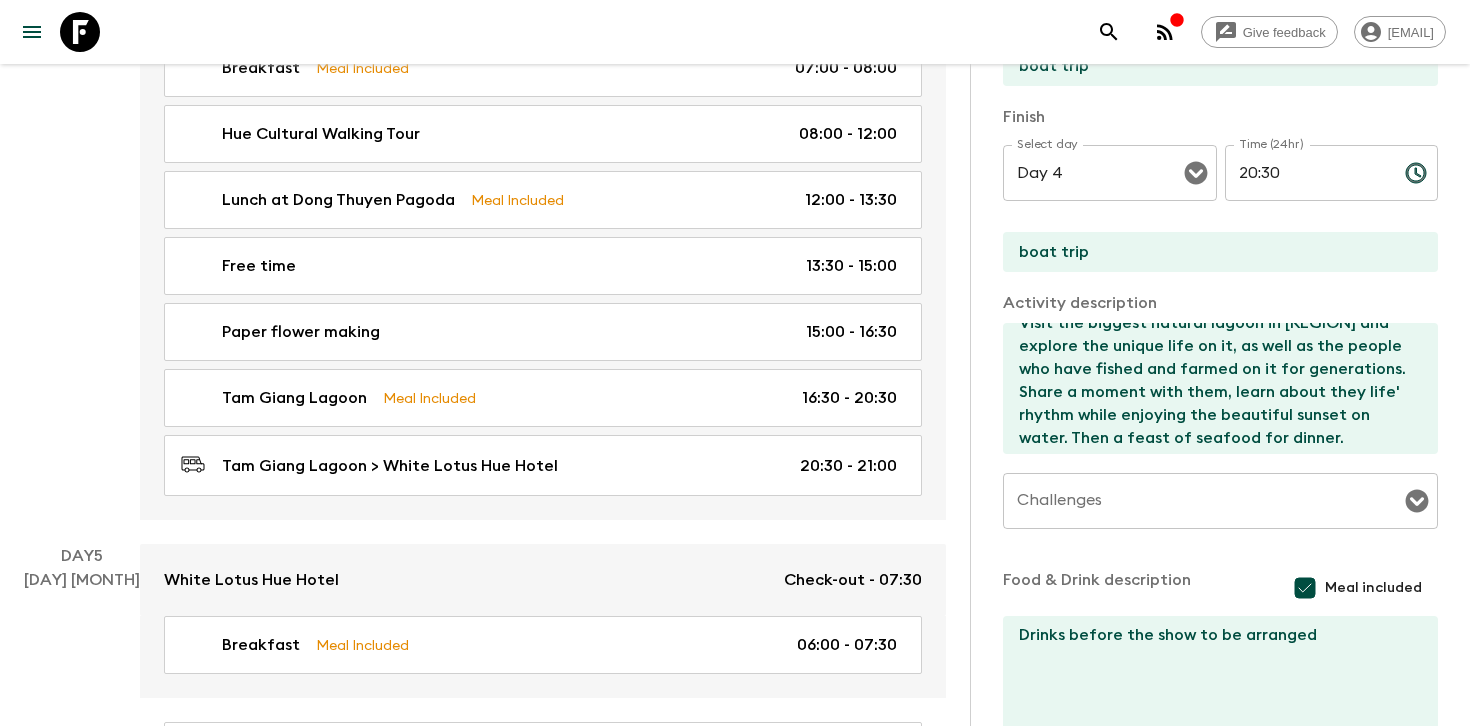 scroll, scrollTop: 23, scrollLeft: 0, axis: vertical 